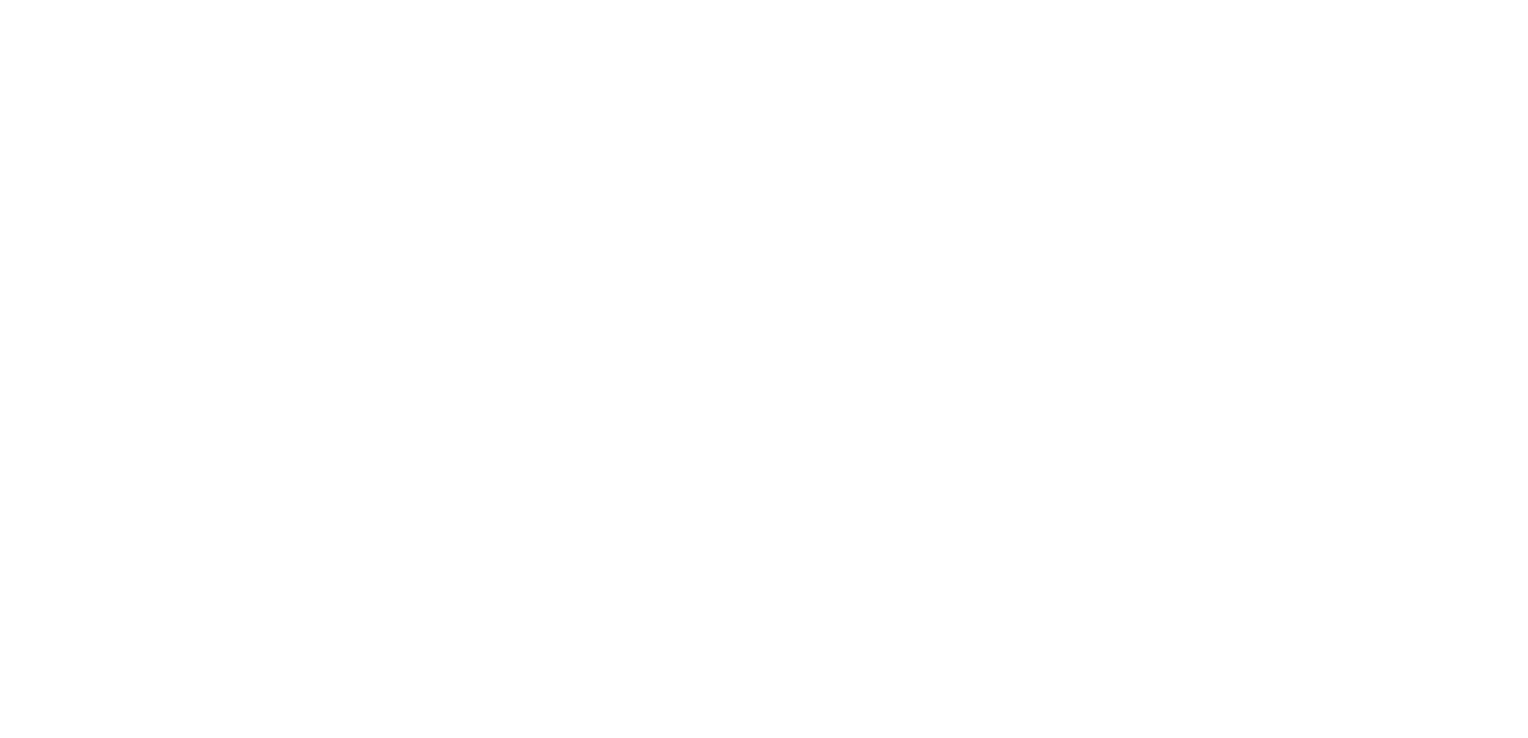 scroll, scrollTop: 0, scrollLeft: 0, axis: both 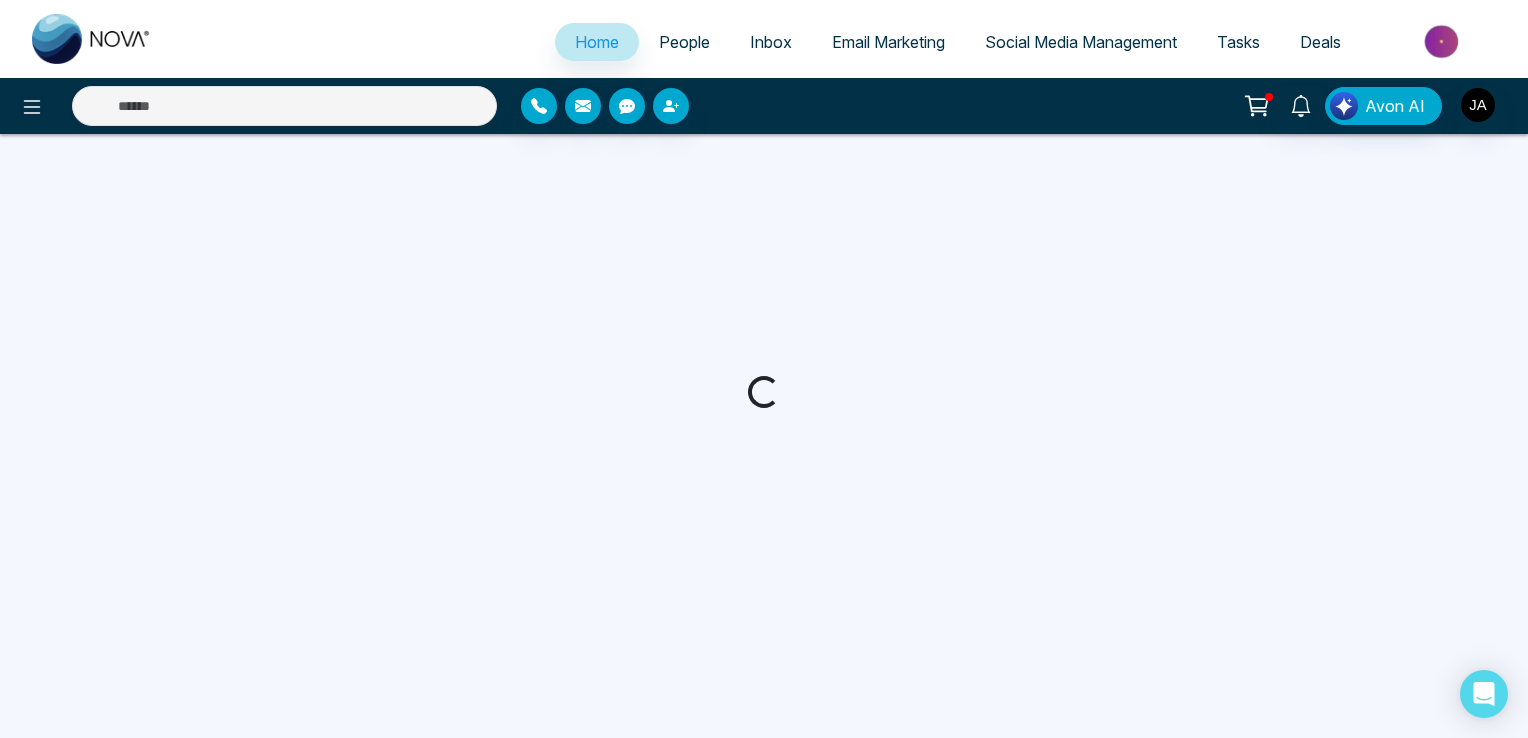 select on "*" 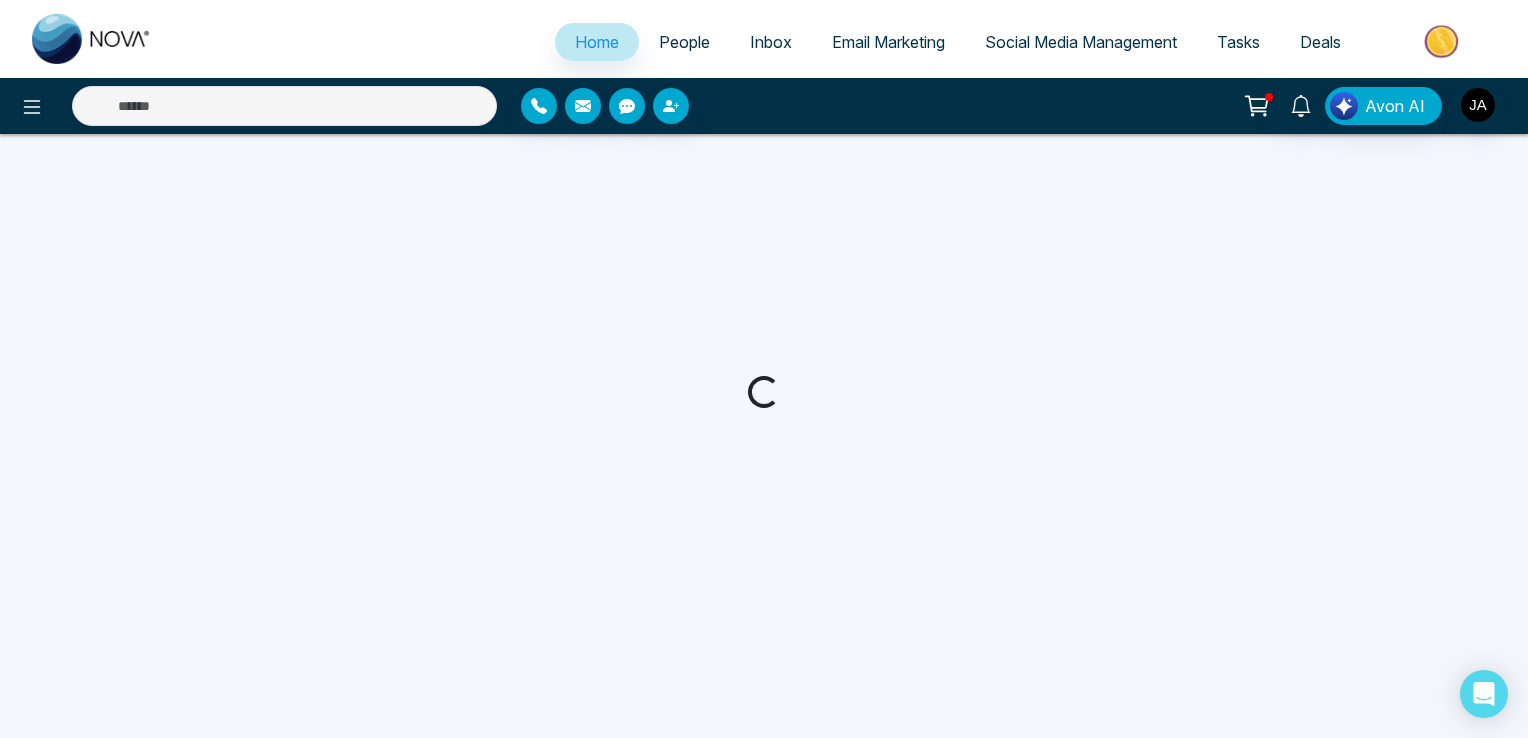 select on "*" 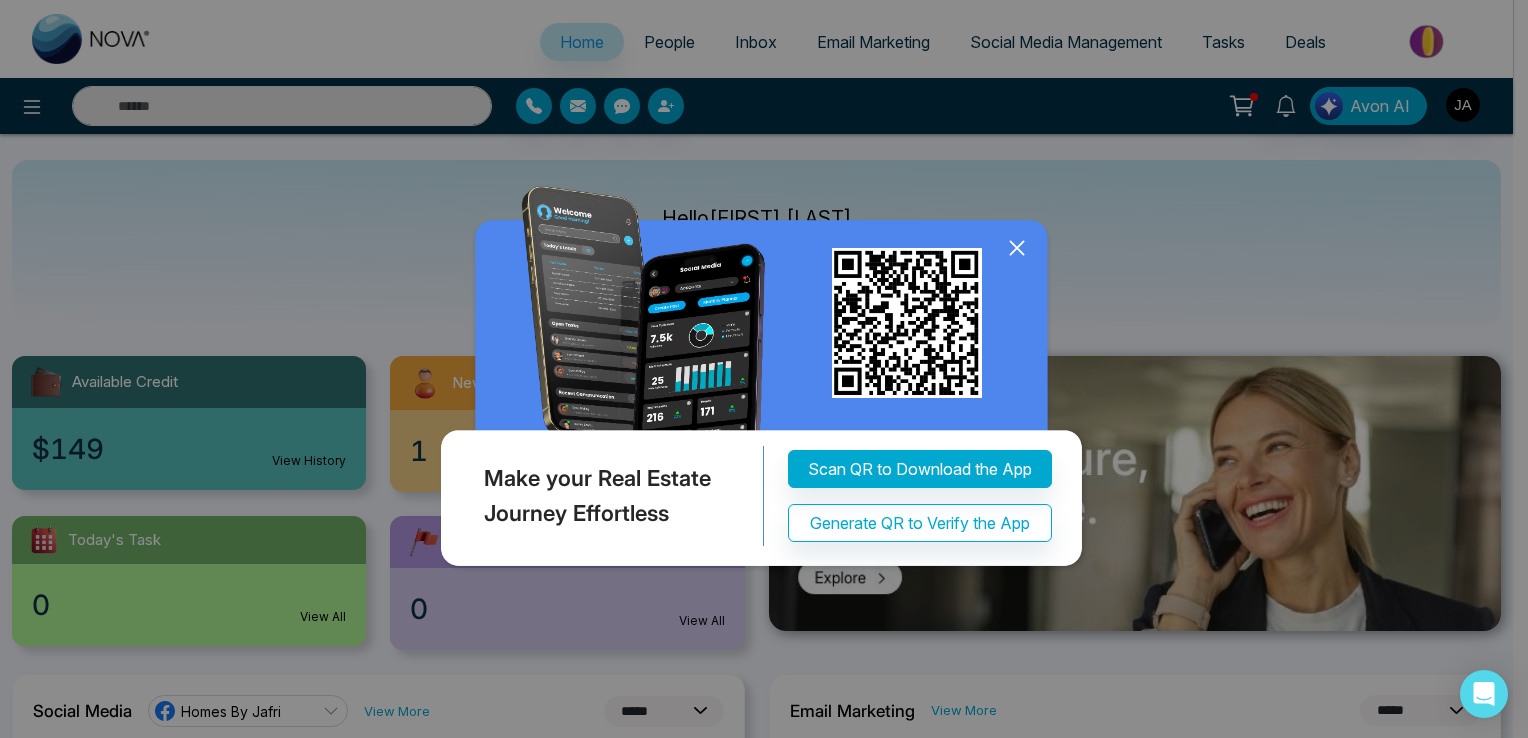 click 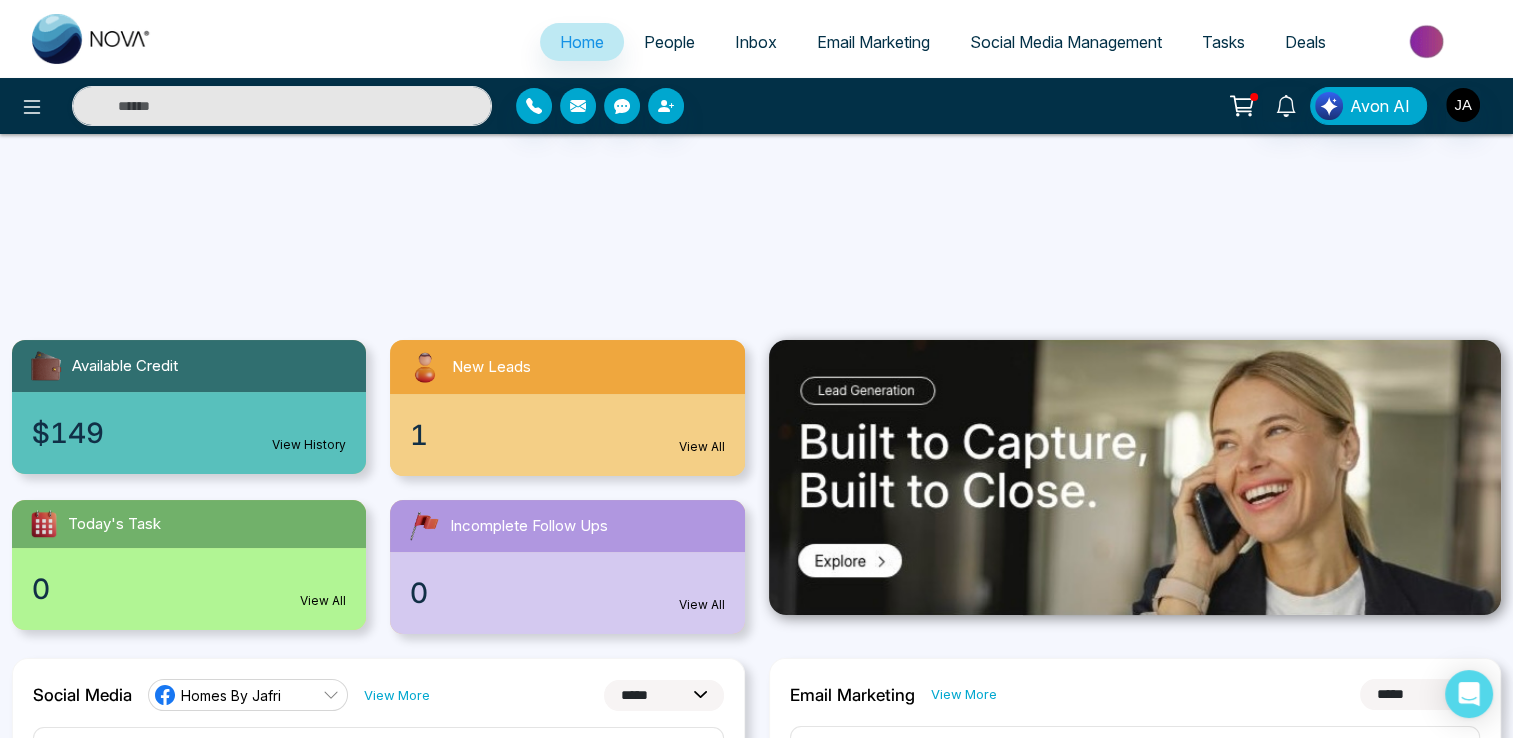 scroll, scrollTop: 0, scrollLeft: 0, axis: both 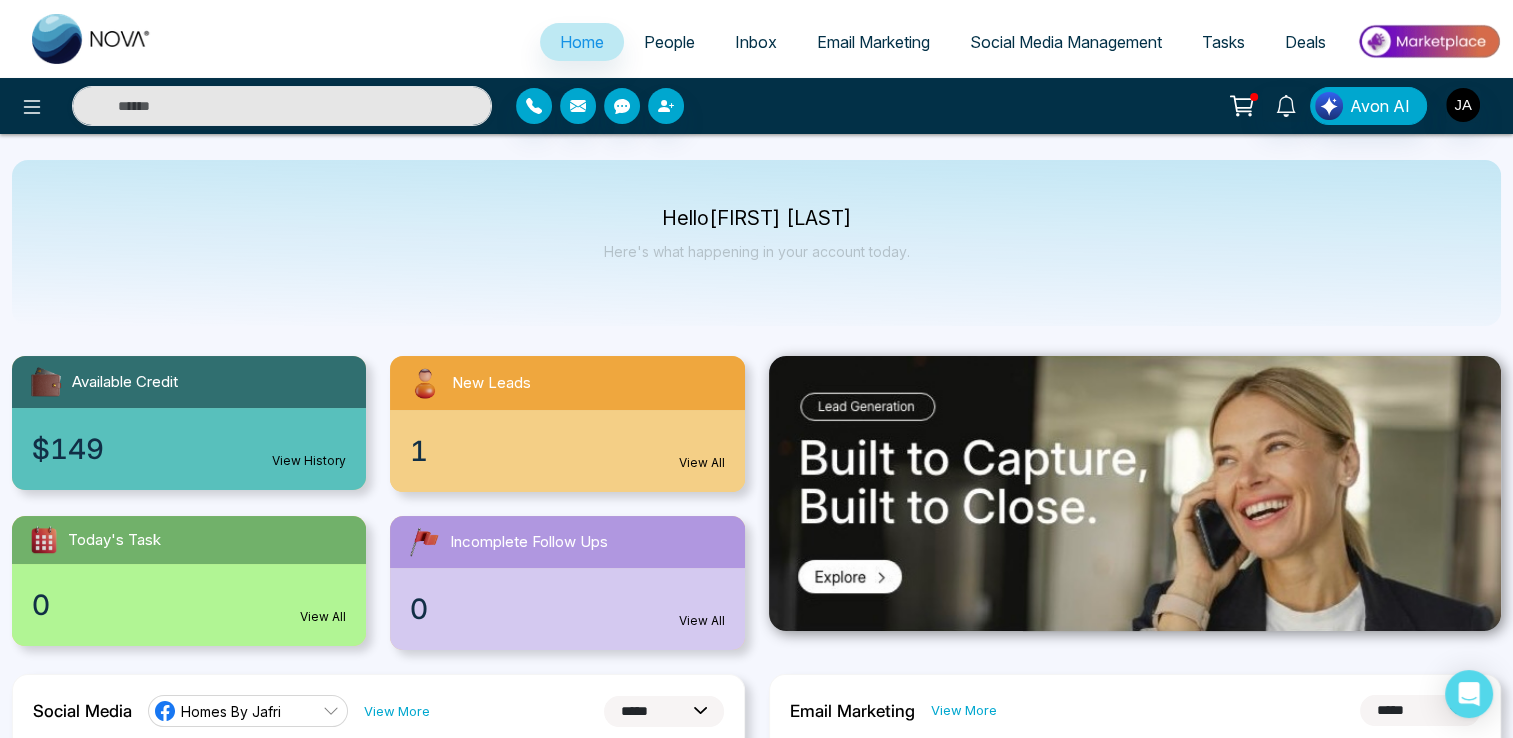 click on "Email Marketing" at bounding box center (873, 42) 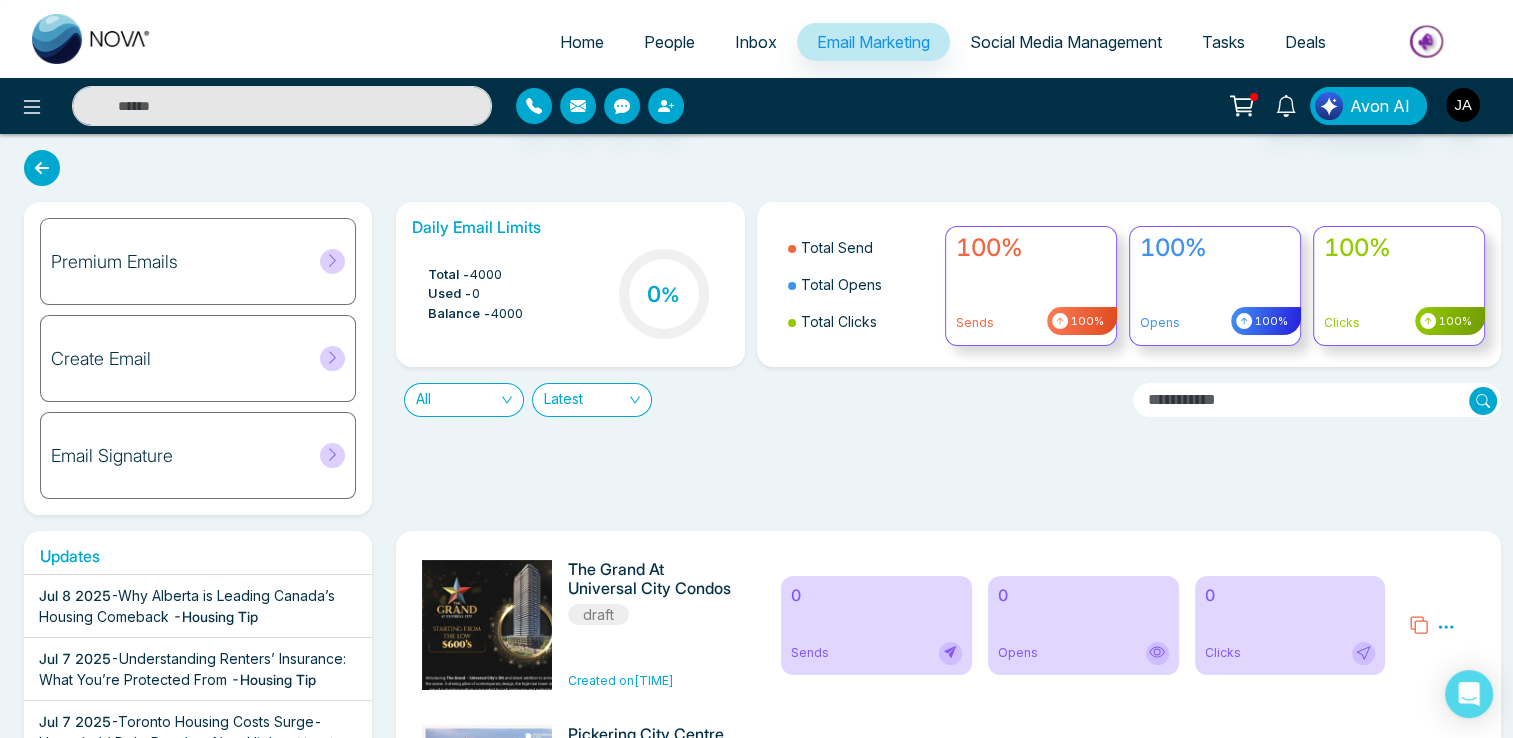 click 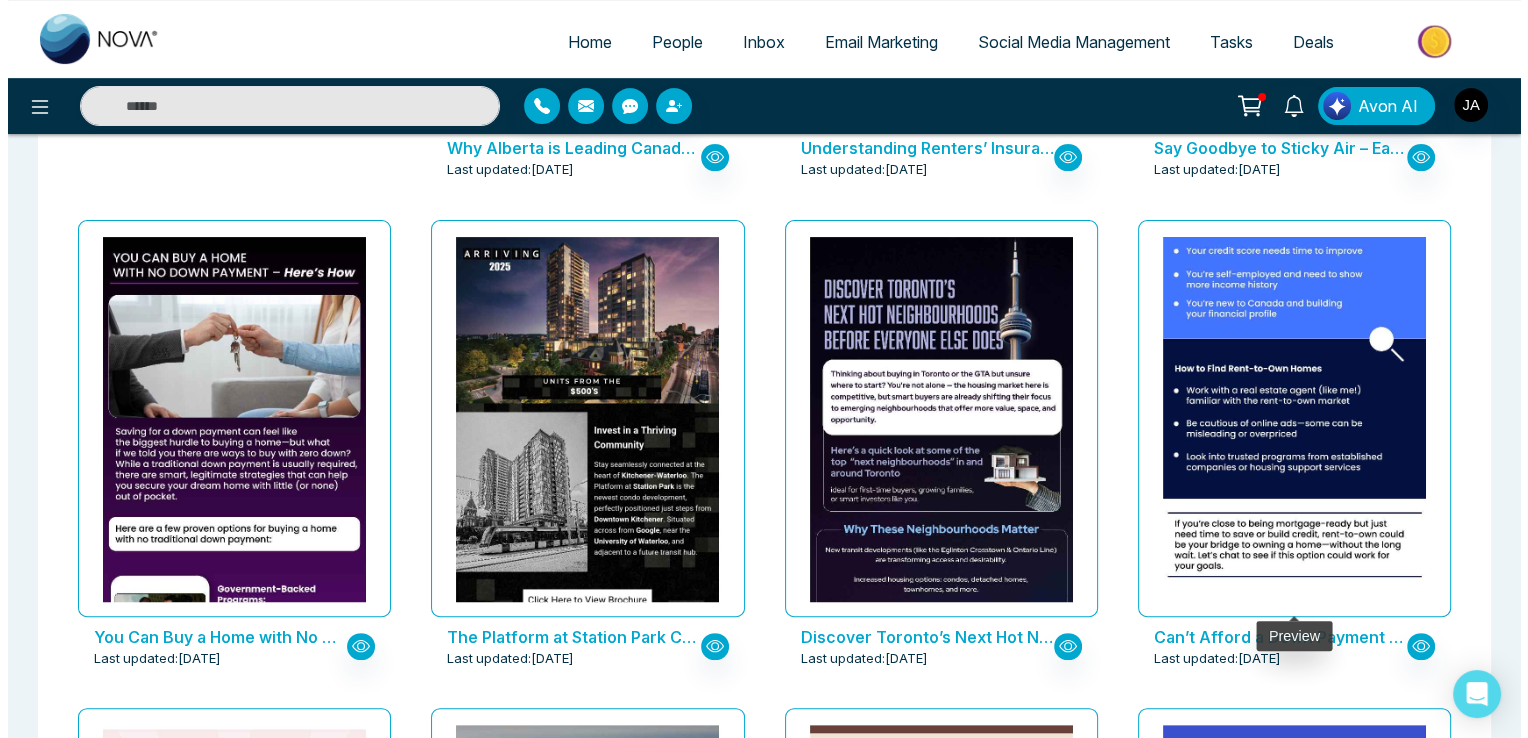 scroll, scrollTop: 700, scrollLeft: 0, axis: vertical 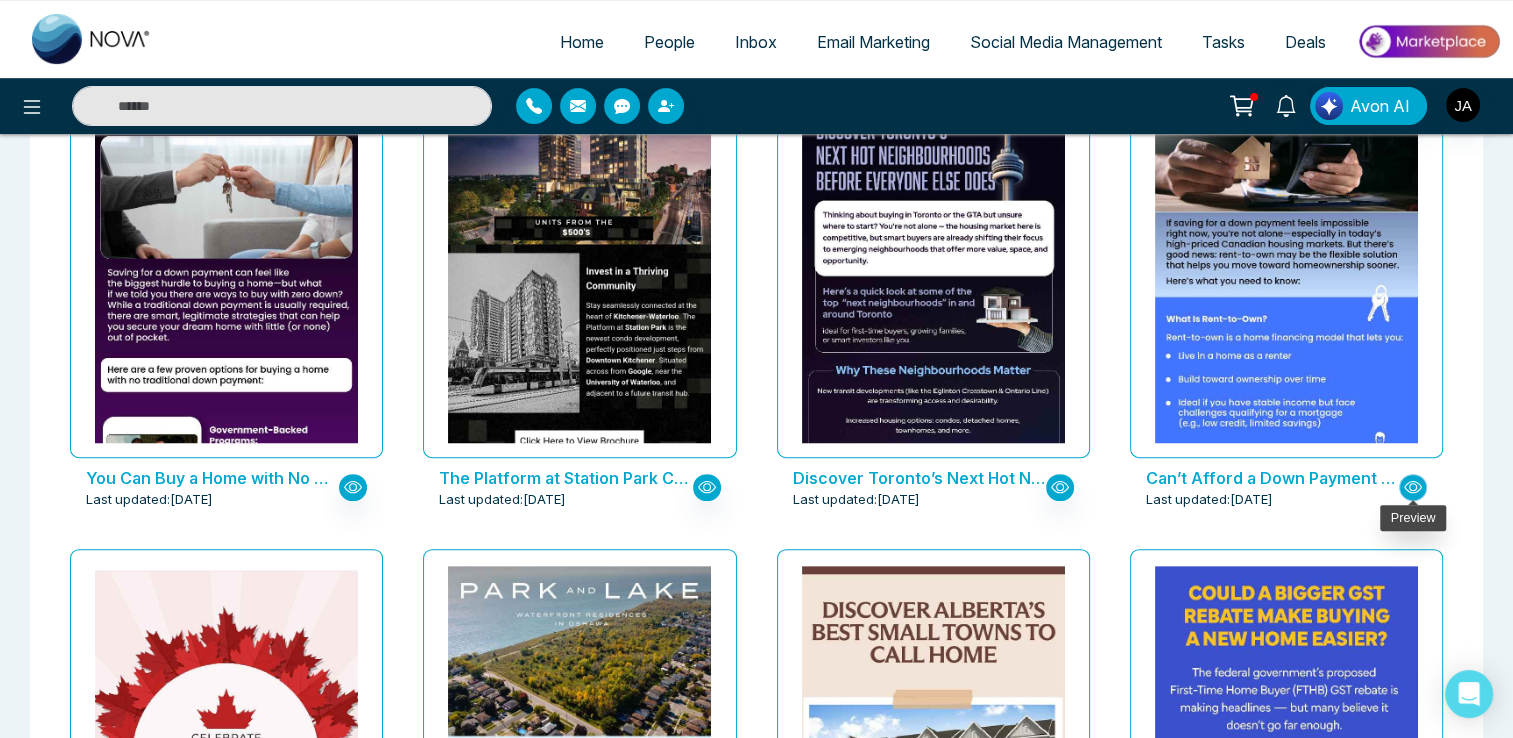 click 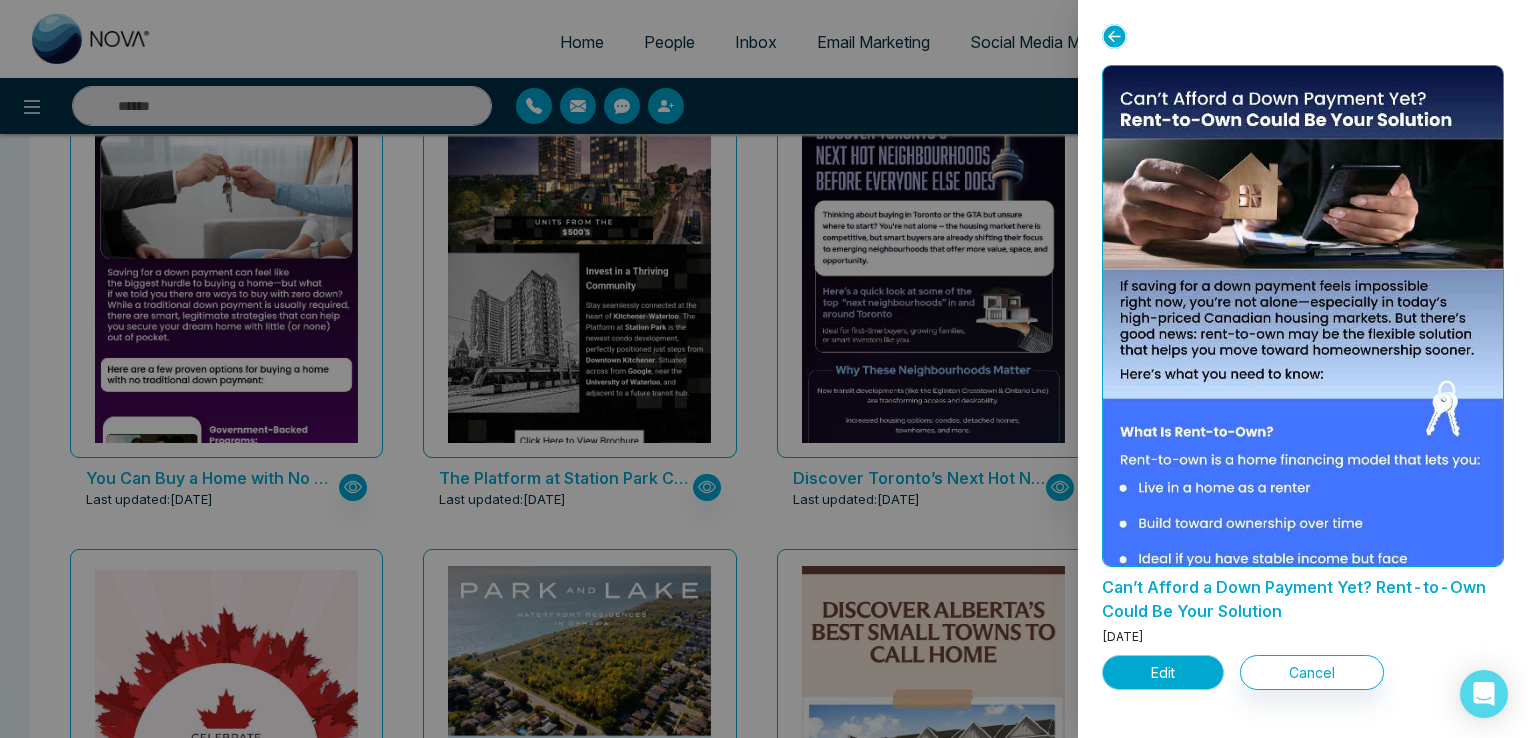 click on "Edit" at bounding box center (1163, 672) 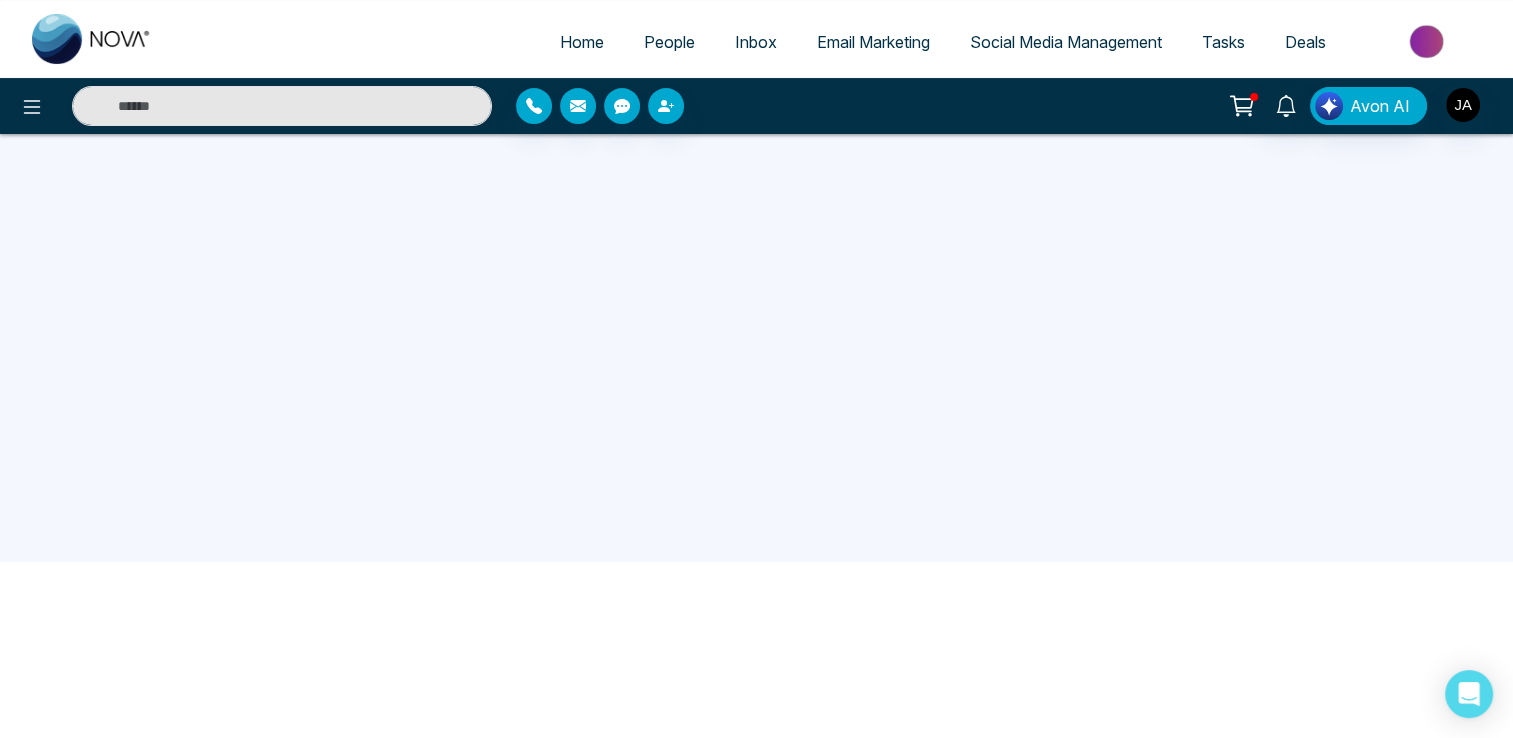 scroll, scrollTop: 190, scrollLeft: 0, axis: vertical 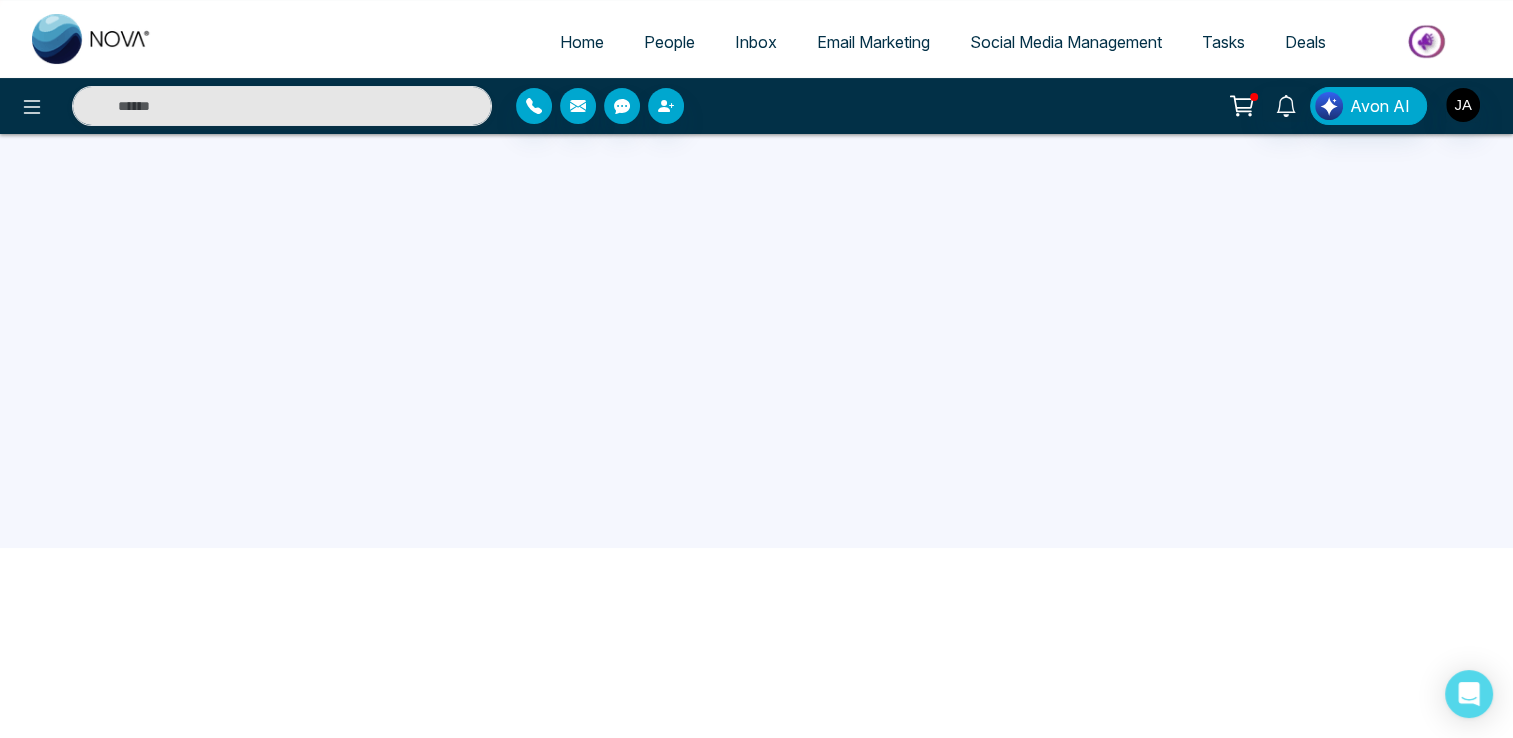 click on "Home" at bounding box center (582, 42) 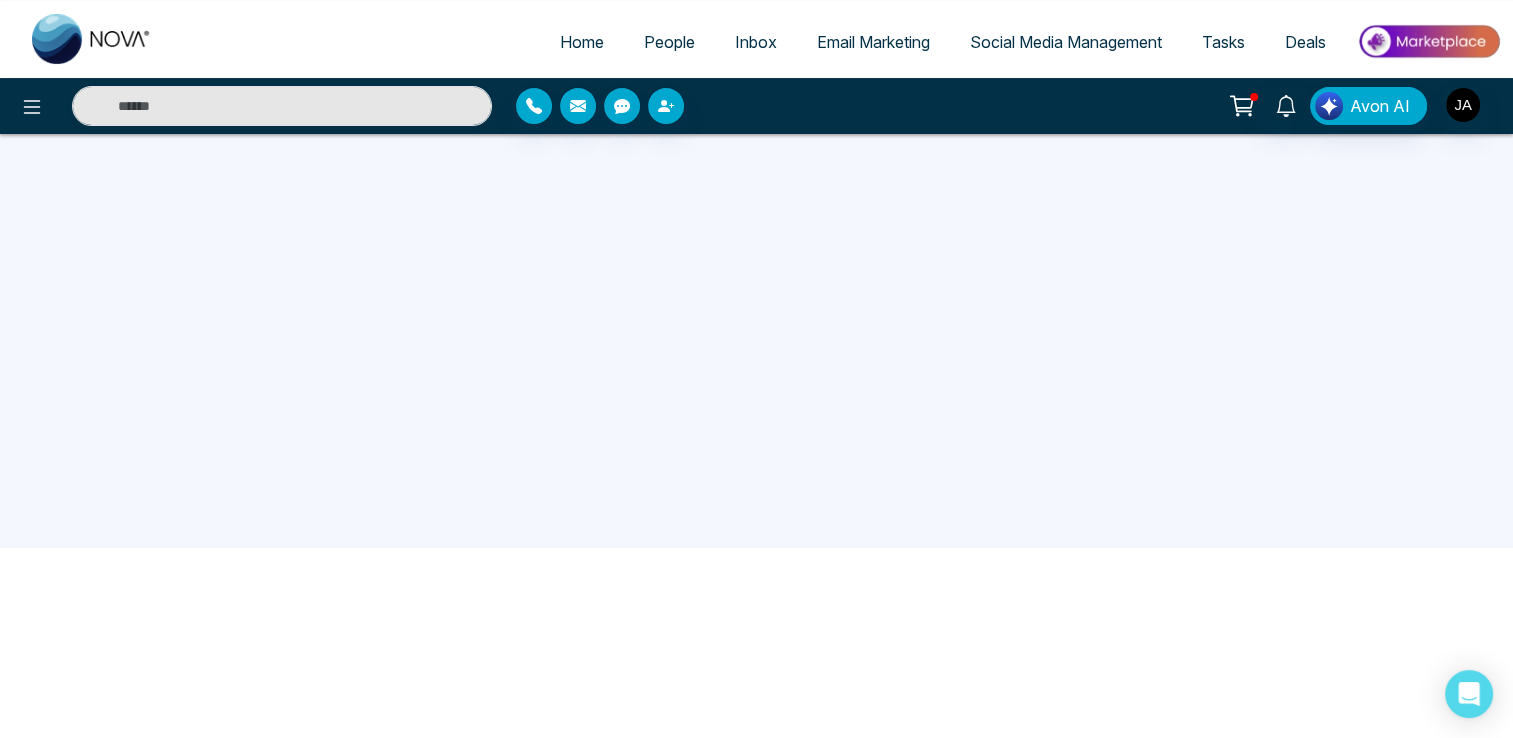 select on "*" 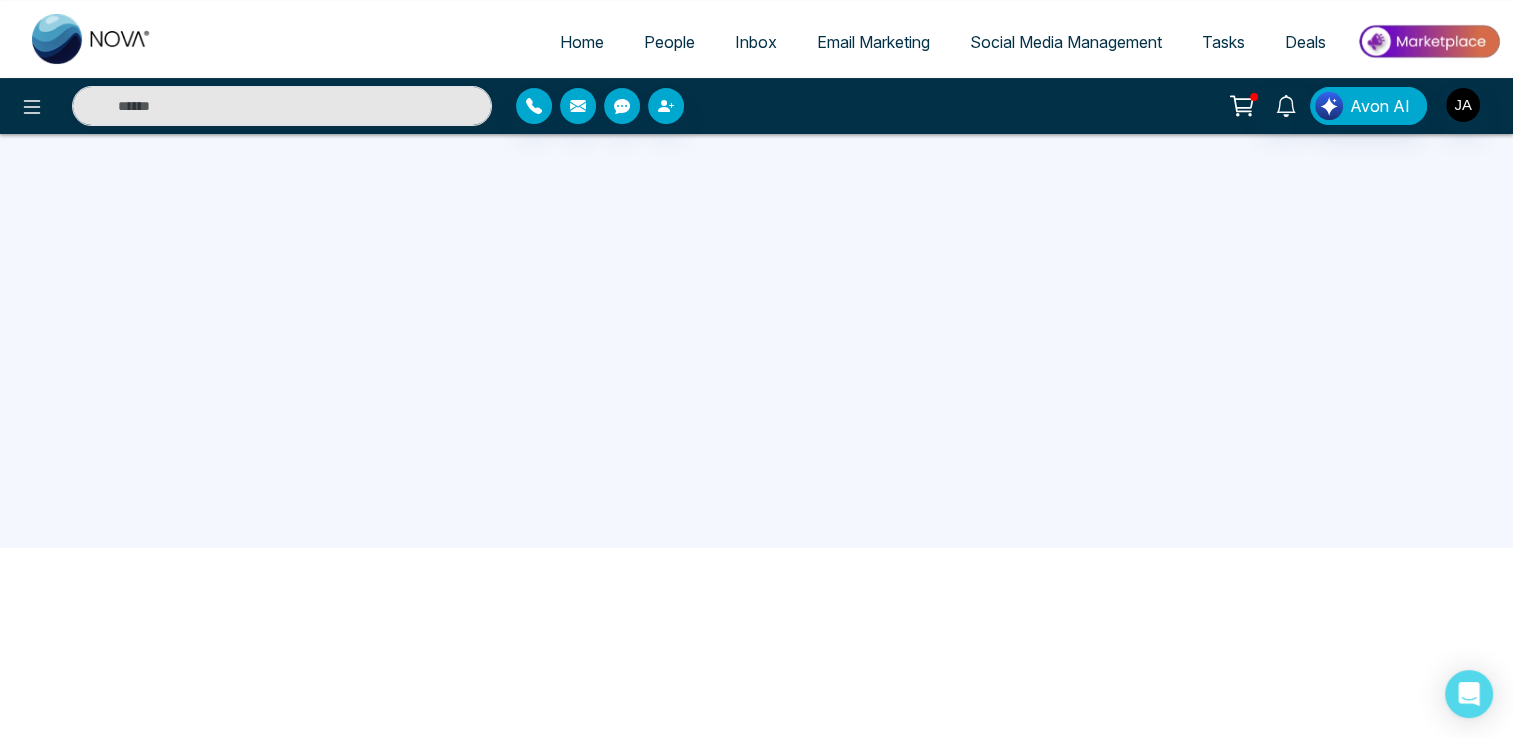 select on "*" 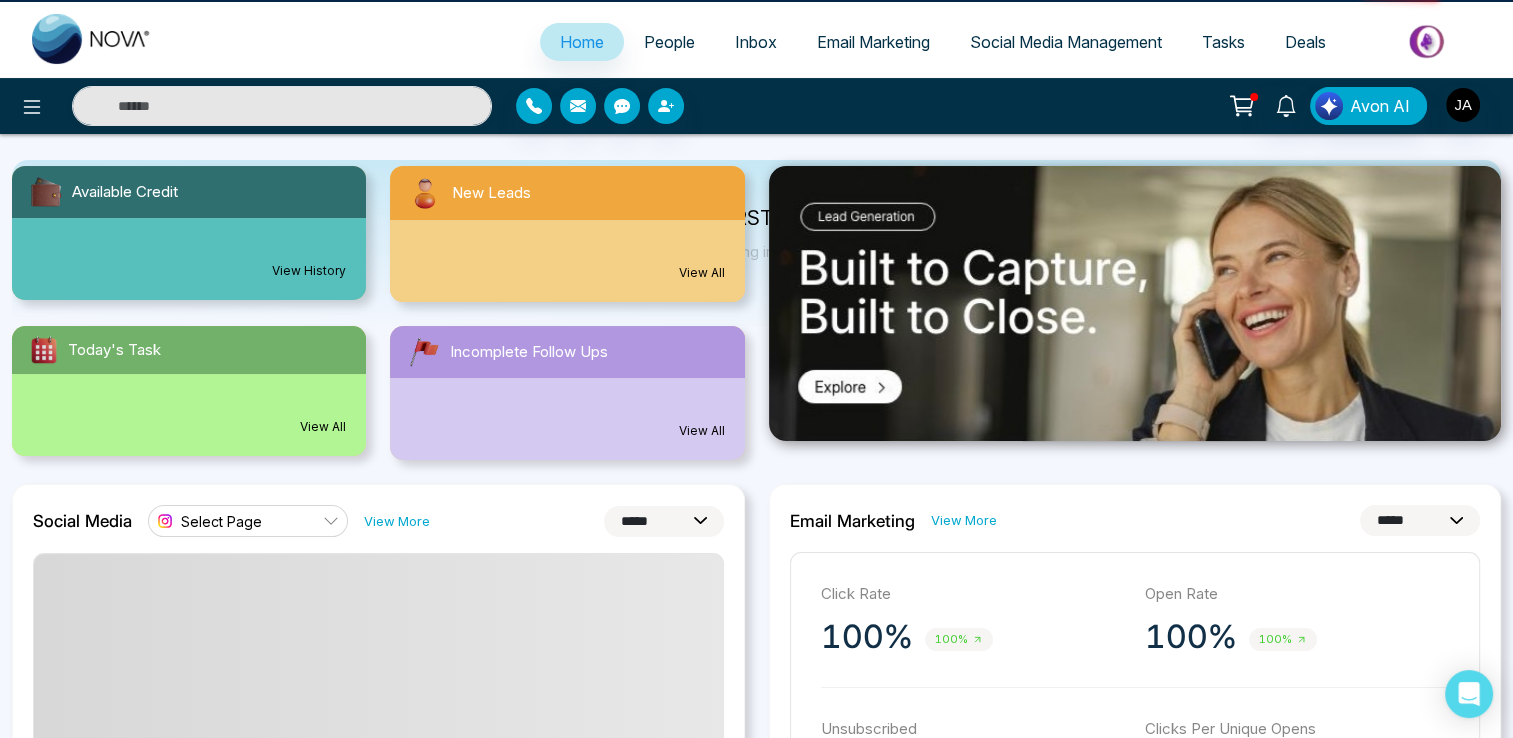 scroll, scrollTop: 0, scrollLeft: 0, axis: both 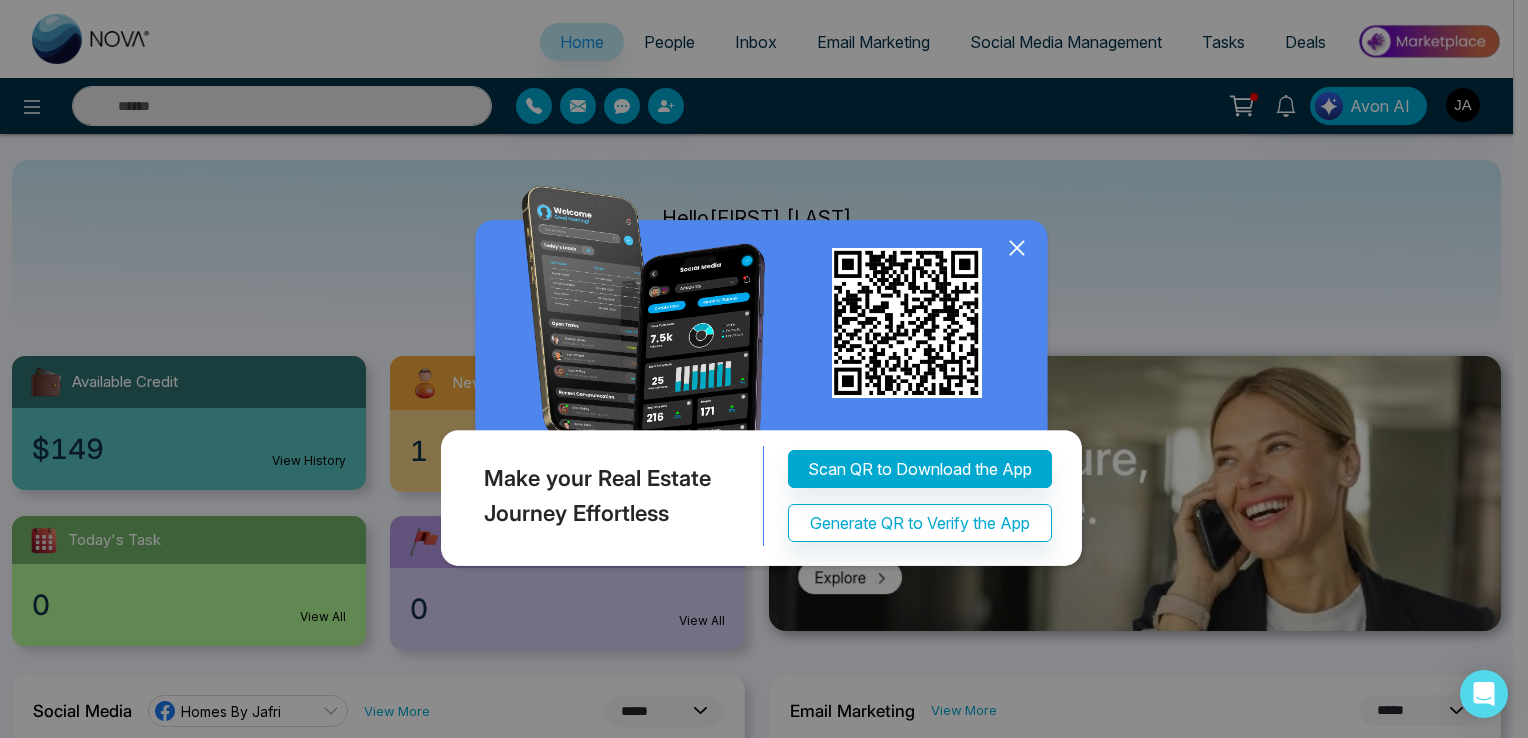 click 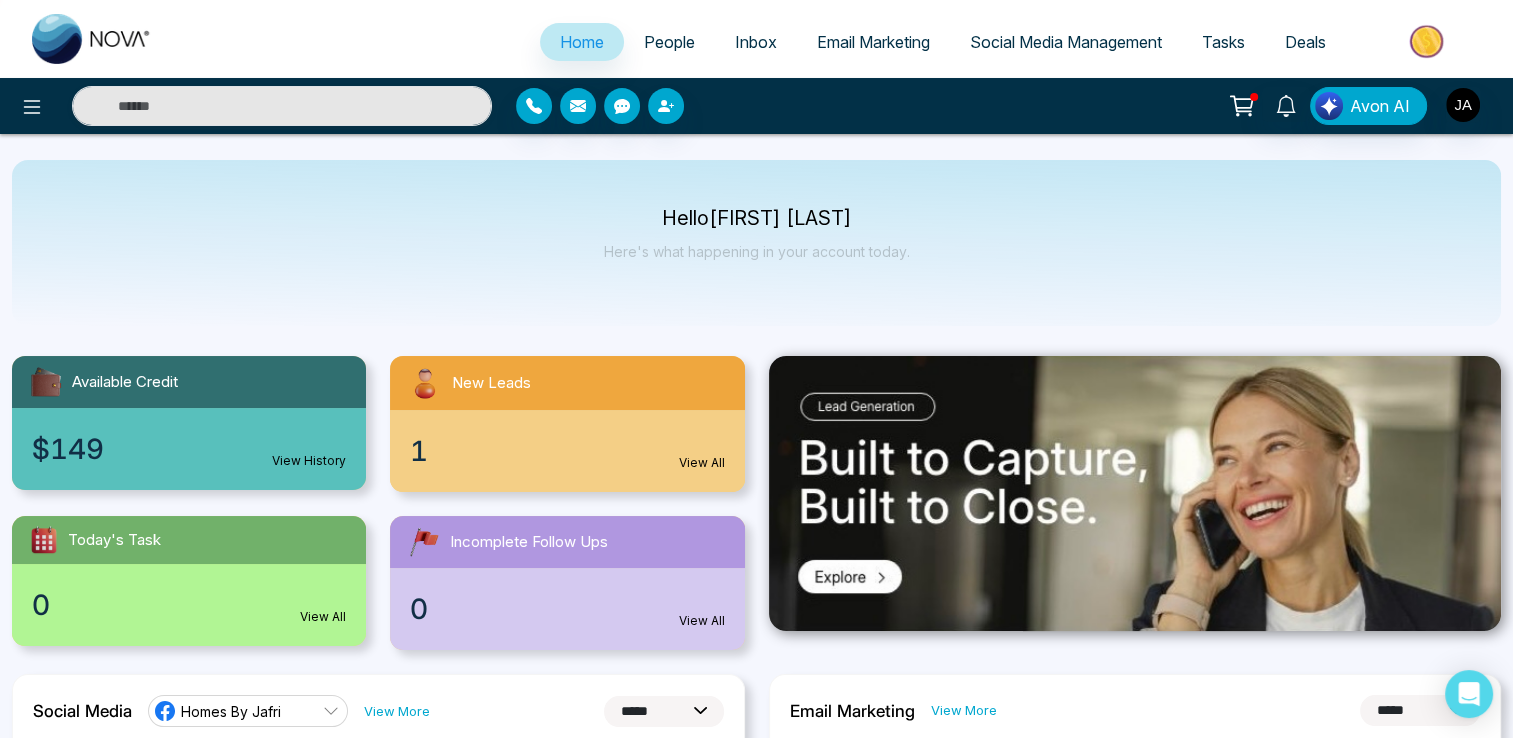 click on "View All" at bounding box center [702, 463] 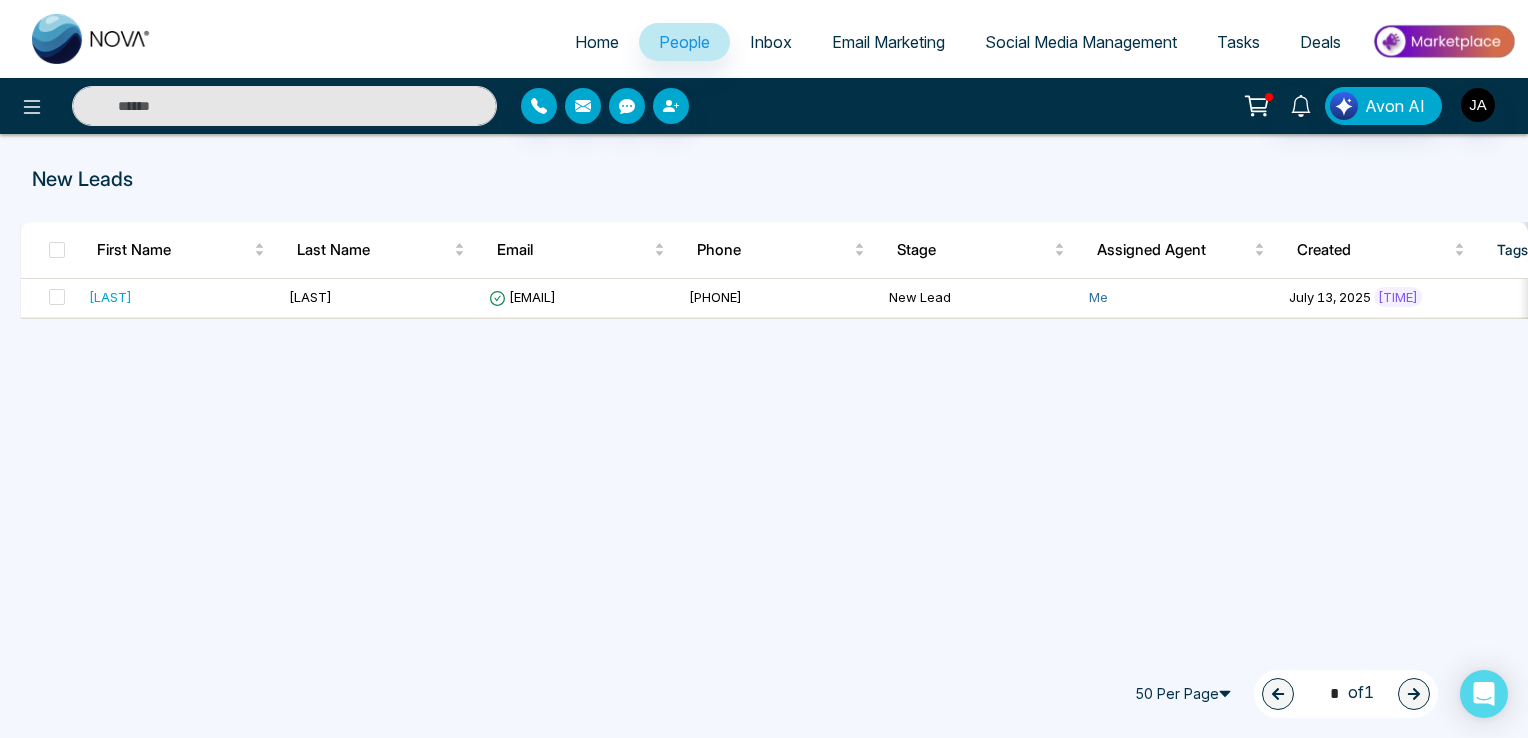 select on "*" 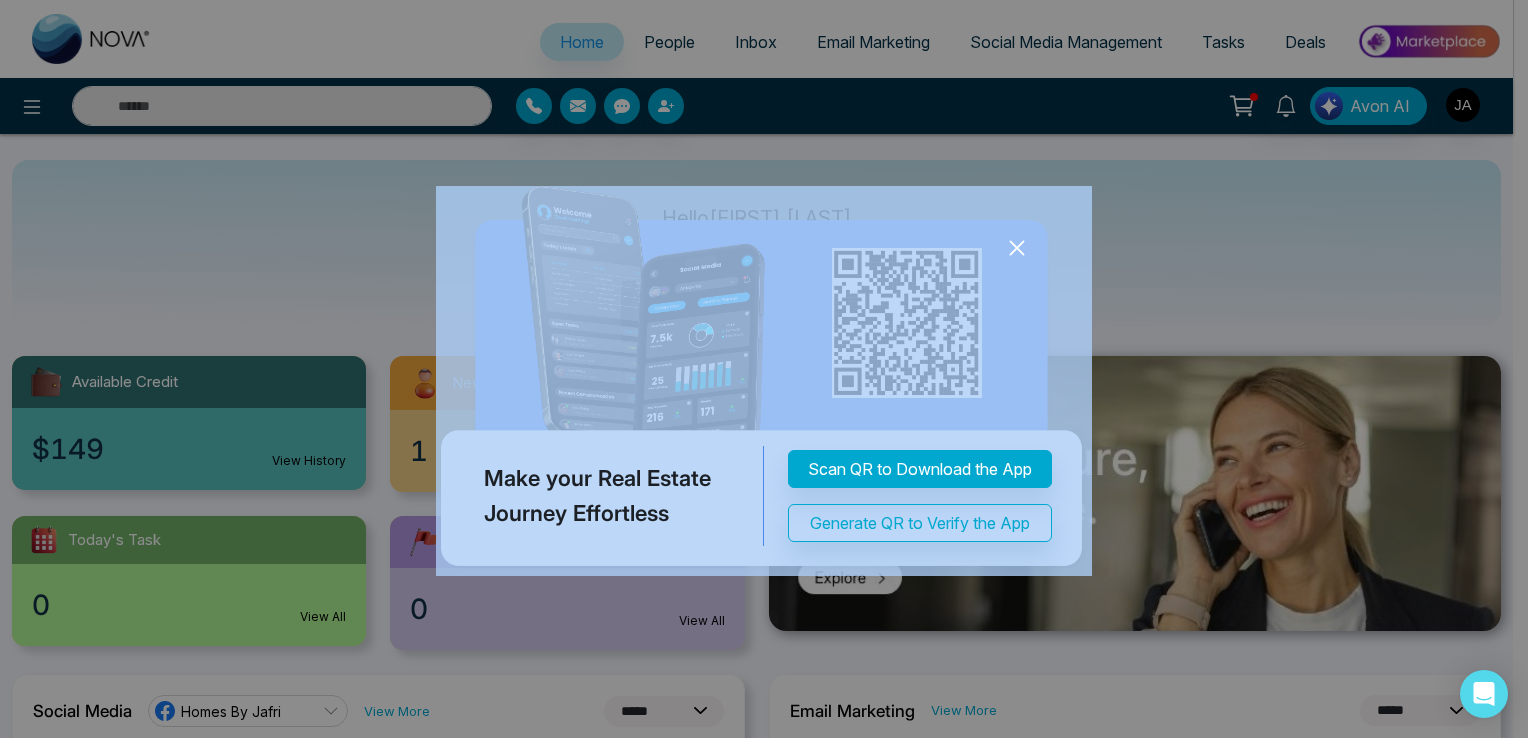 click 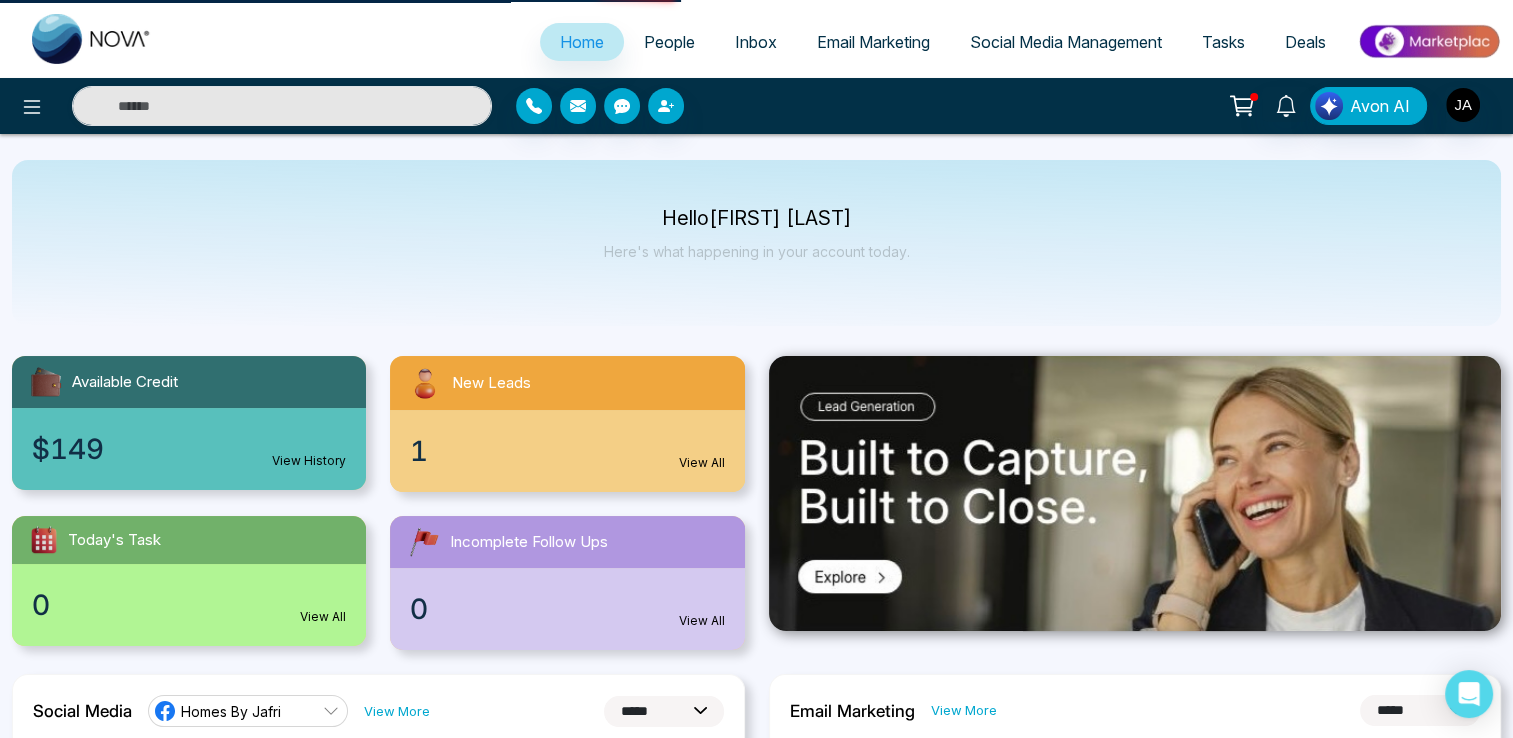 scroll, scrollTop: 0, scrollLeft: 0, axis: both 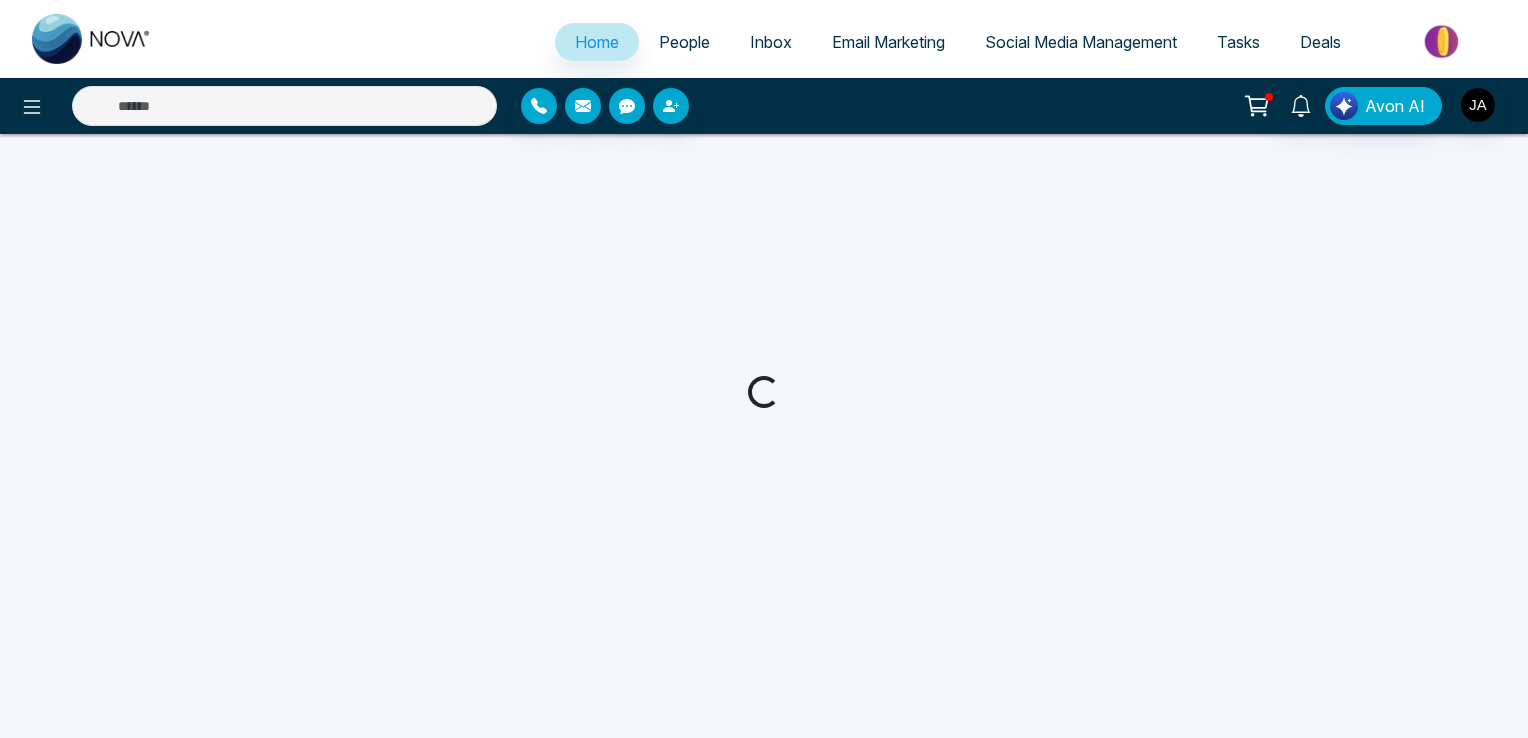 select on "*" 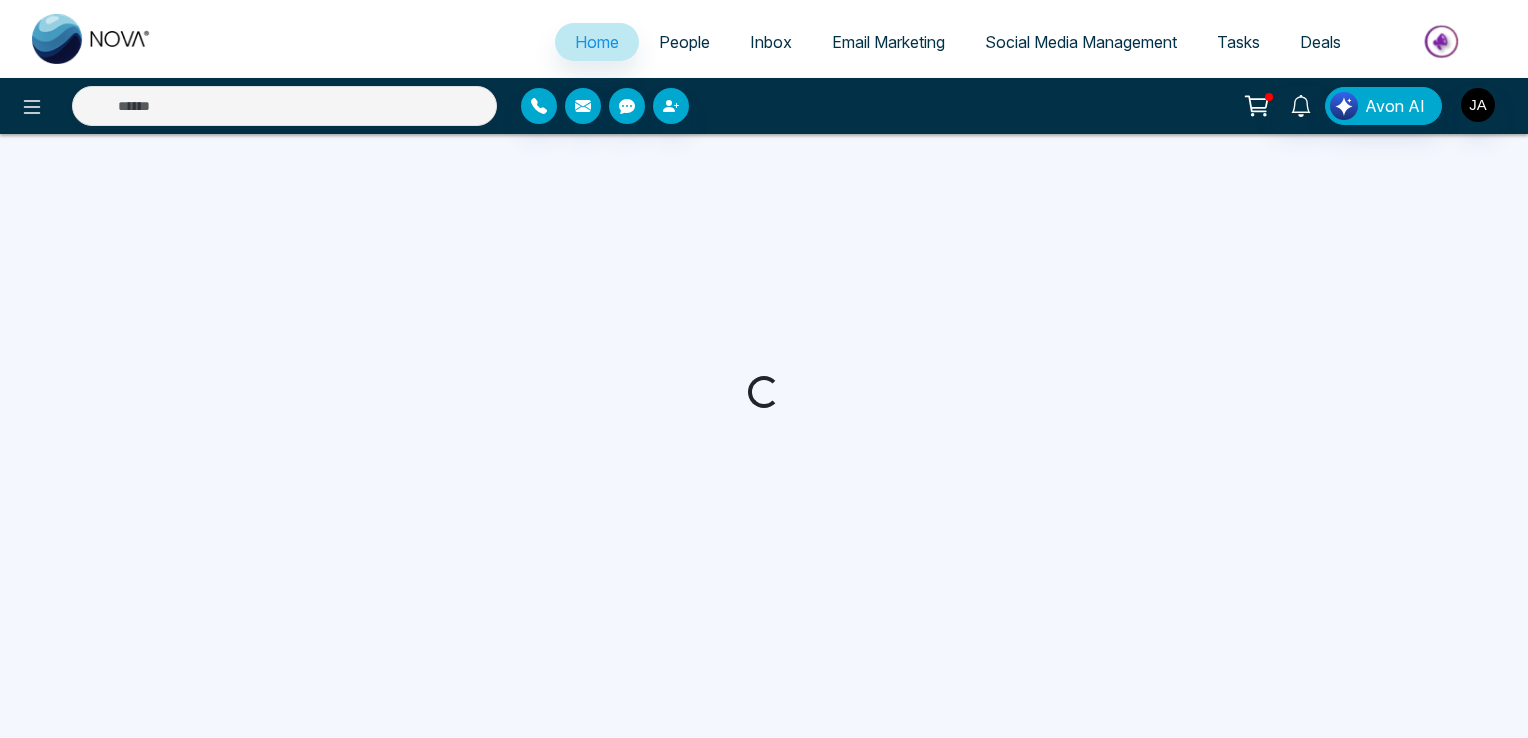 select on "*" 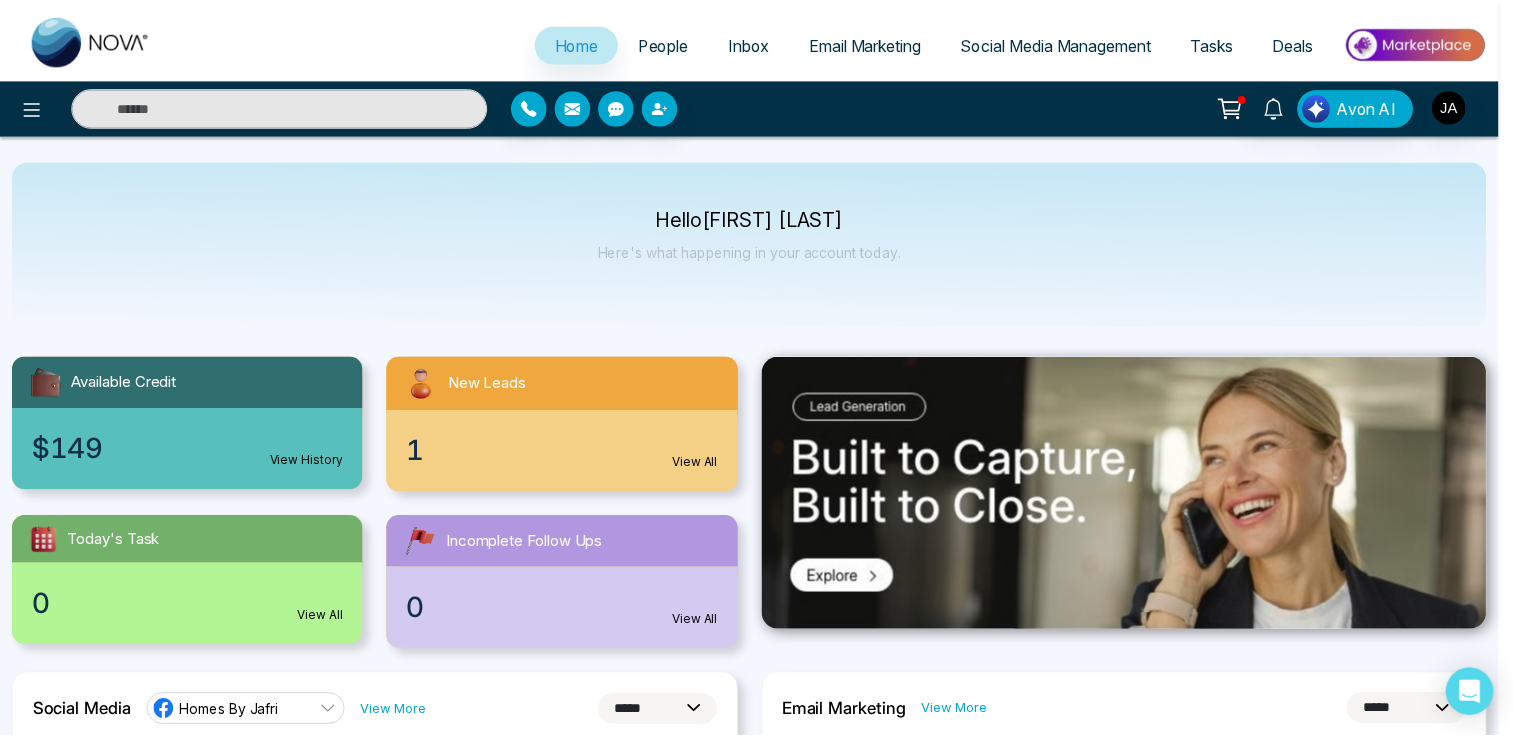 scroll, scrollTop: 0, scrollLeft: 0, axis: both 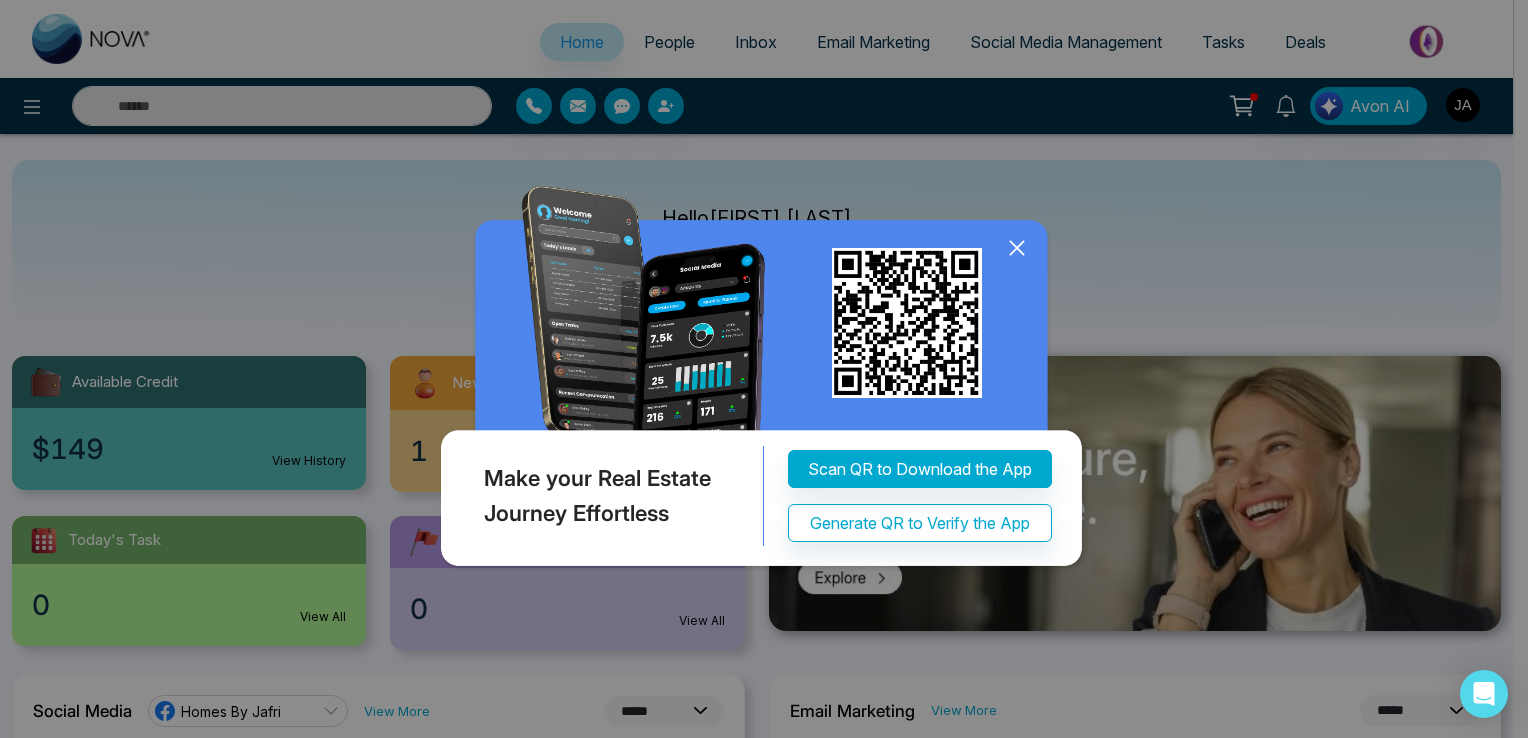 click 